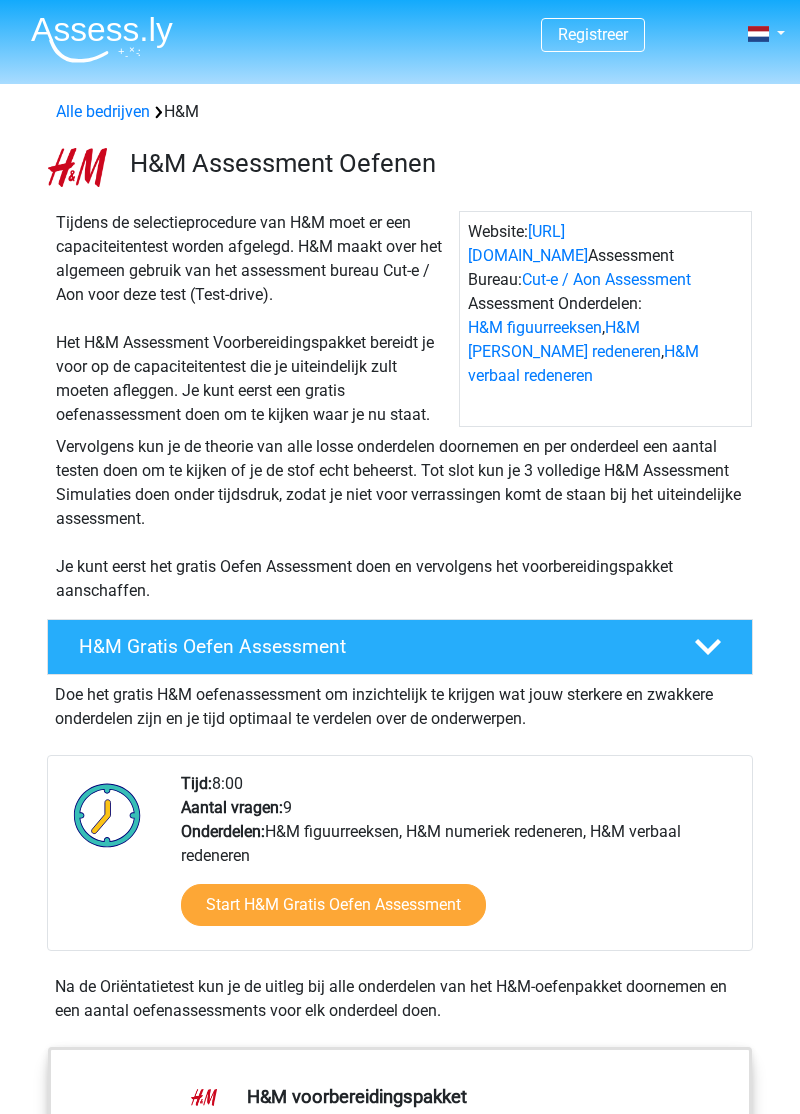 scroll, scrollTop: 0, scrollLeft: 0, axis: both 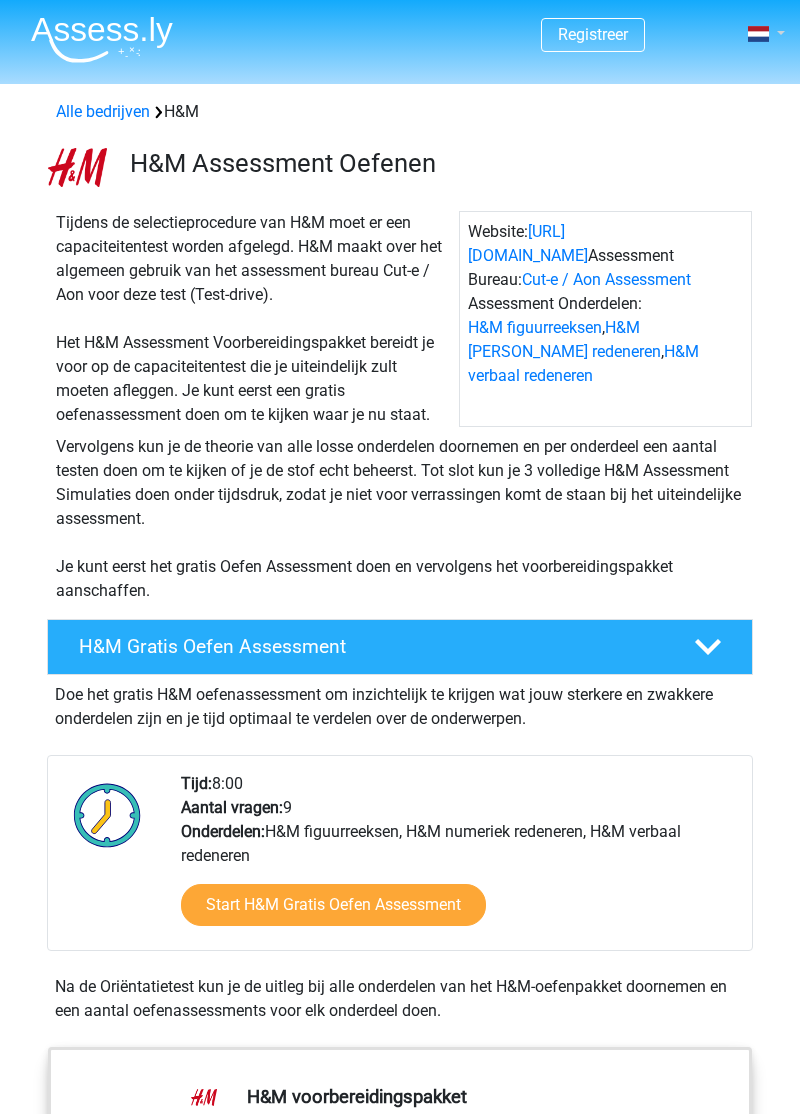 click at bounding box center (765, 34) 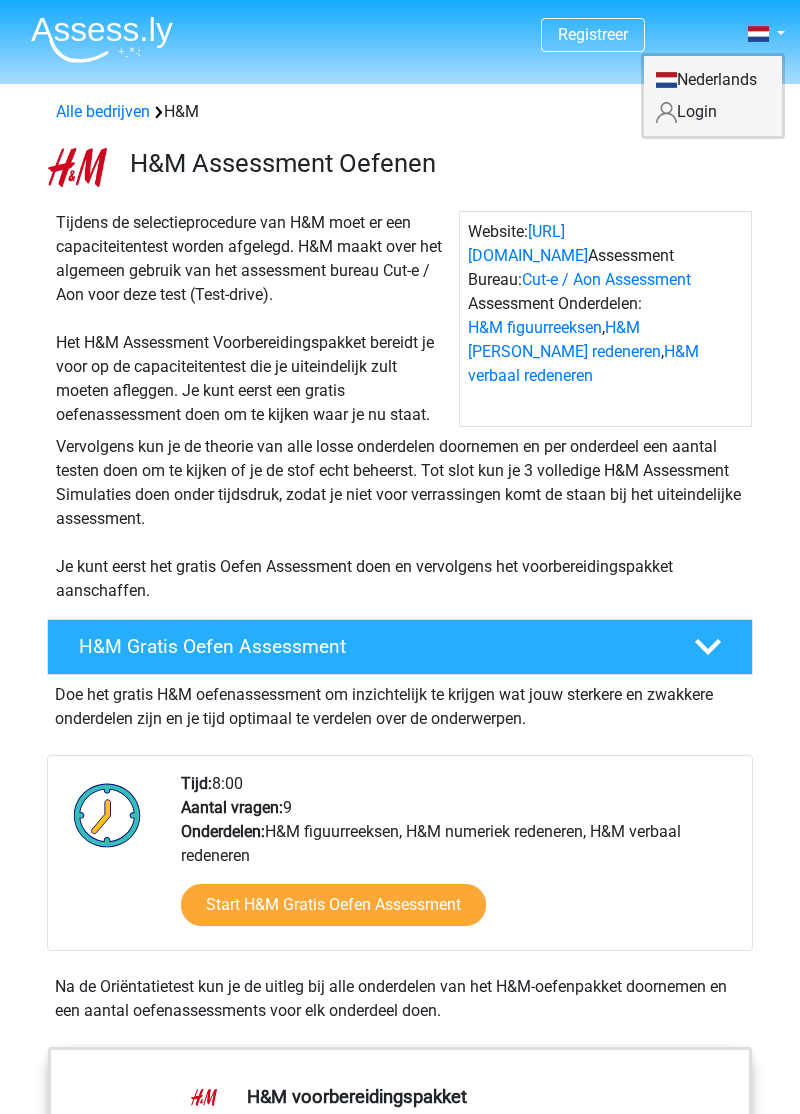 click on "Nederlands" at bounding box center [713, 80] 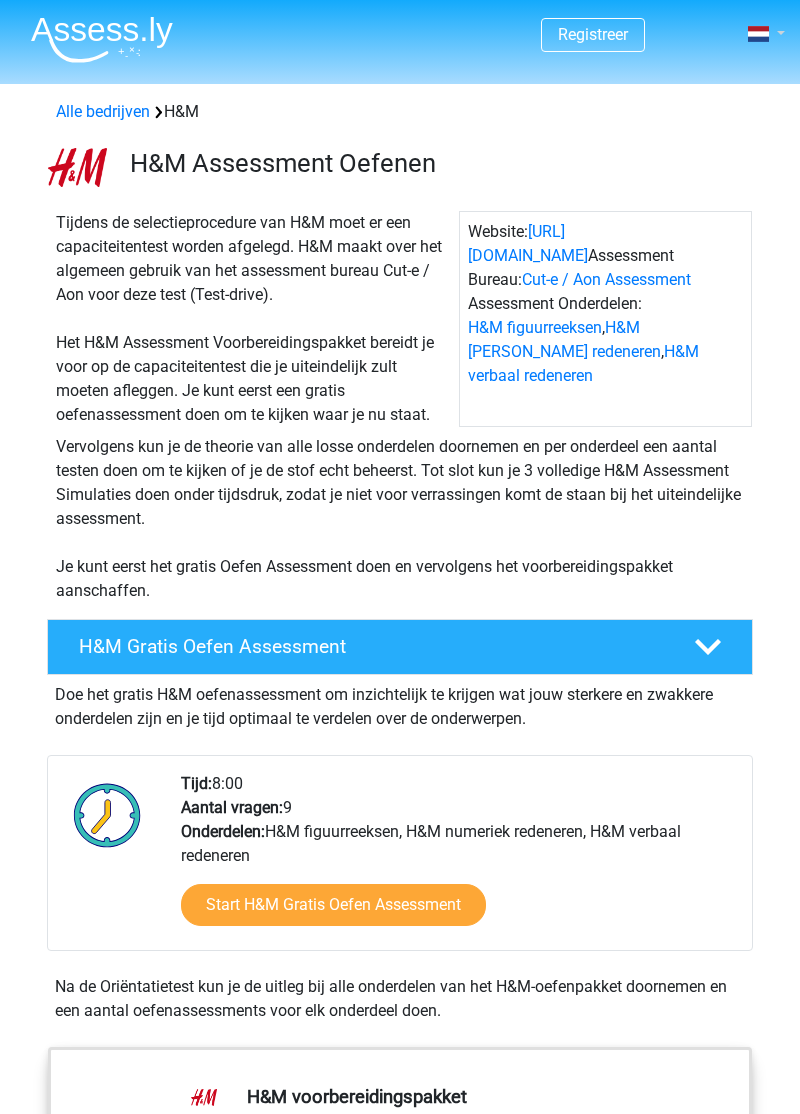 click at bounding box center [758, 34] 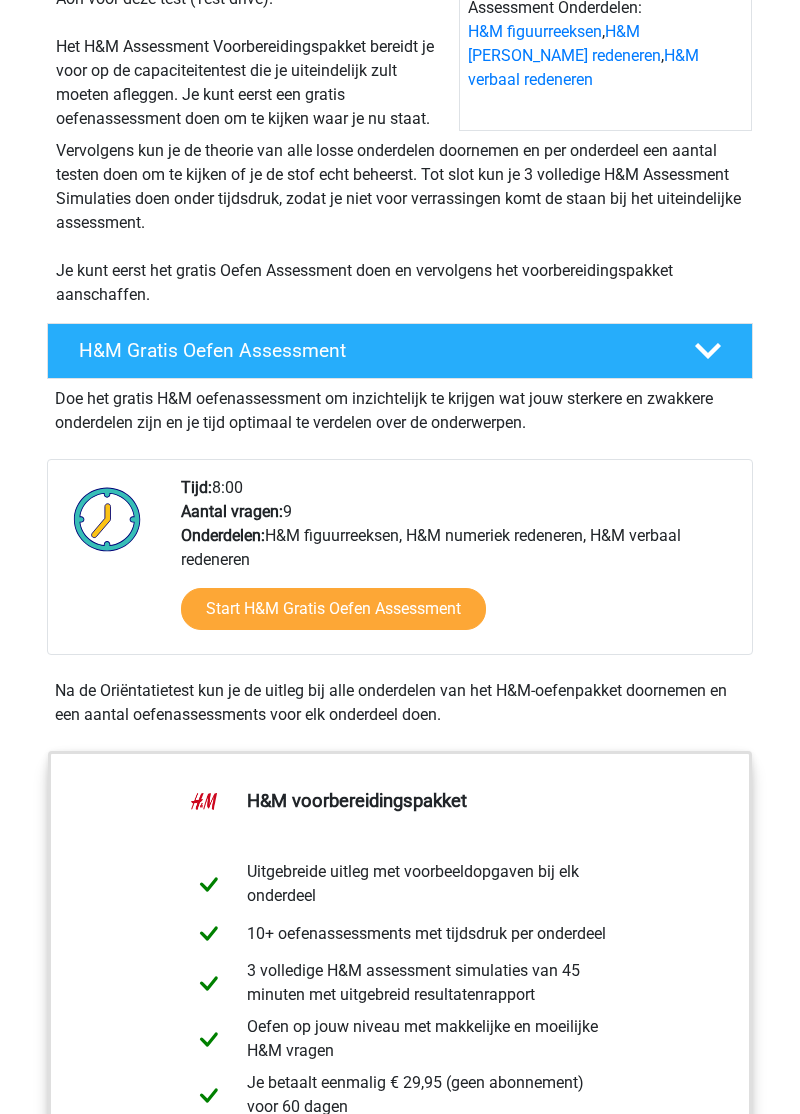 scroll, scrollTop: 297, scrollLeft: 0, axis: vertical 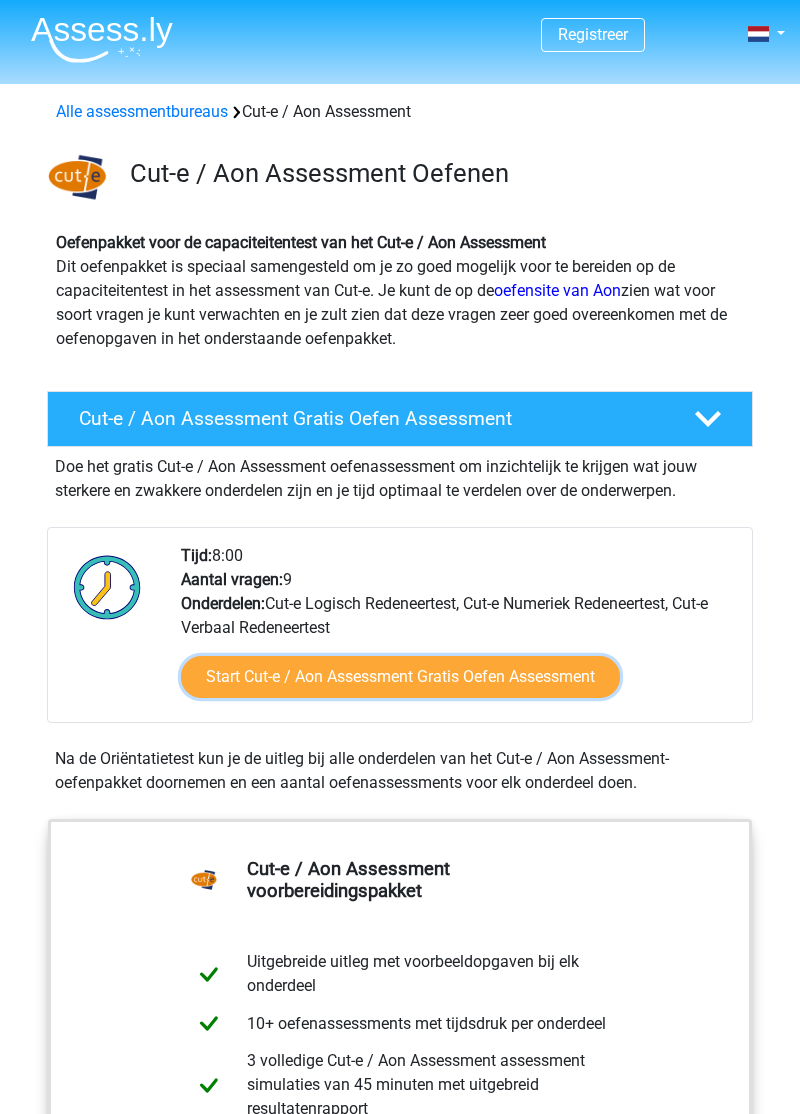click on "Start Cut-e / Aon Assessment Gratis Oefen Assessment" at bounding box center (400, 677) 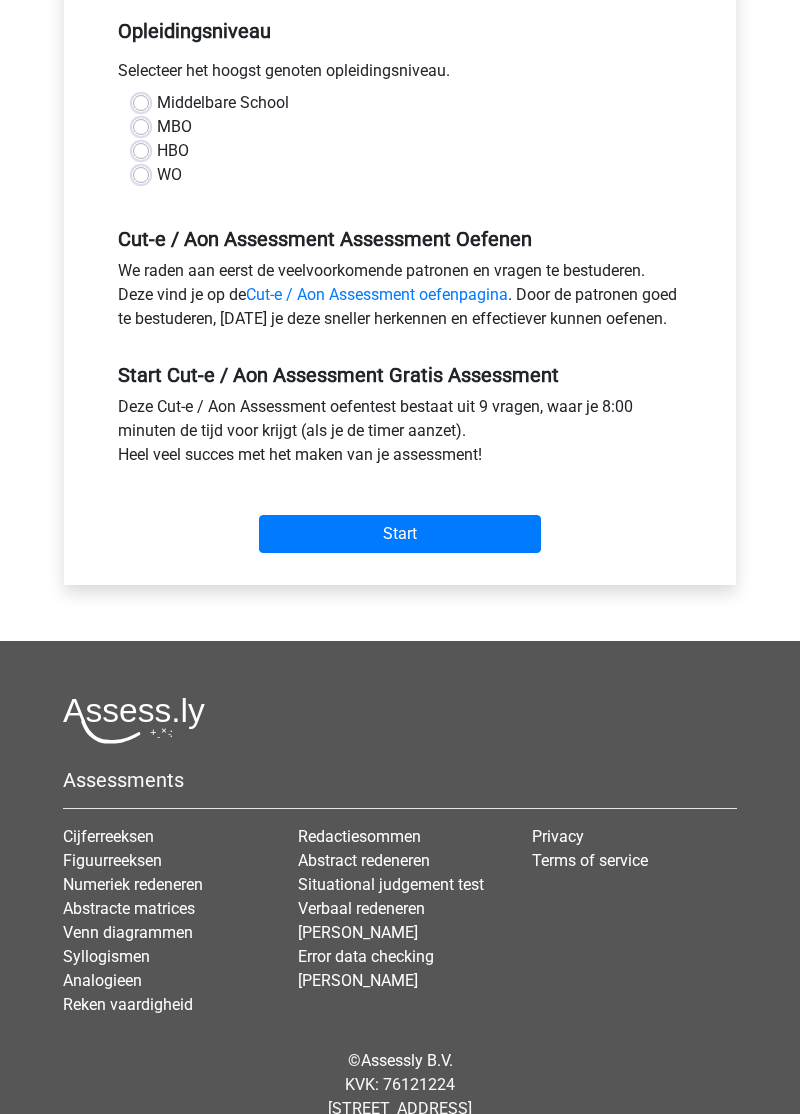 scroll, scrollTop: 450, scrollLeft: 0, axis: vertical 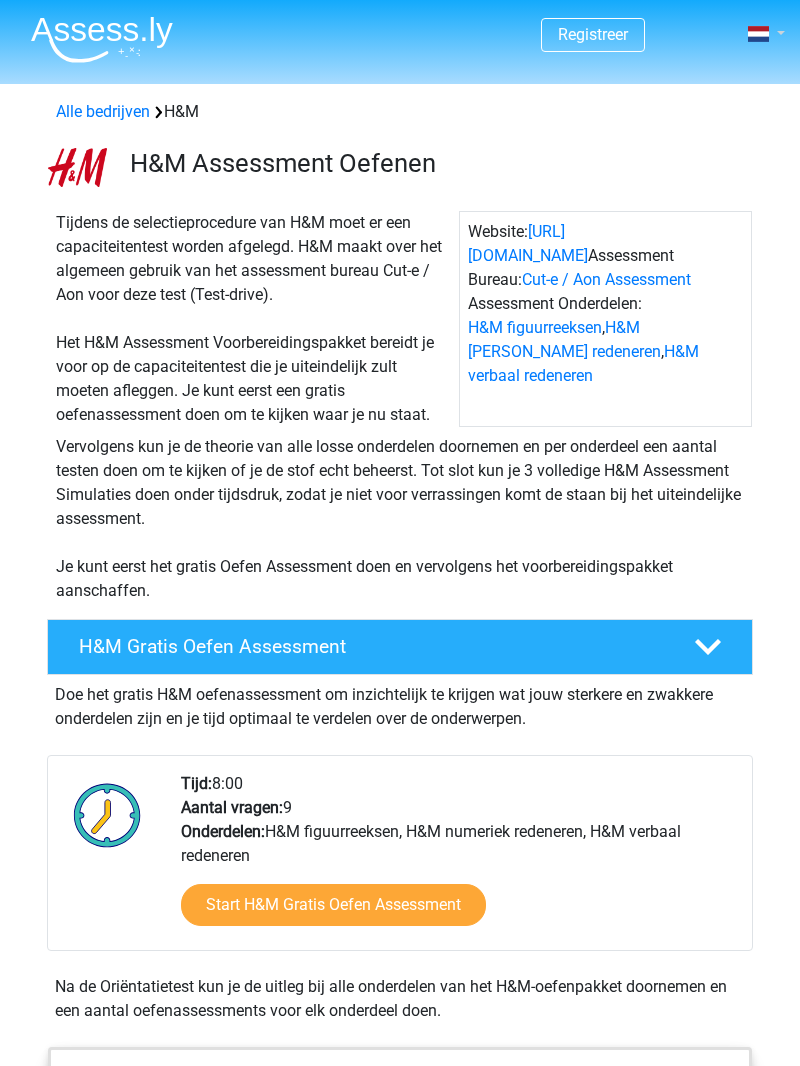 click at bounding box center (765, 34) 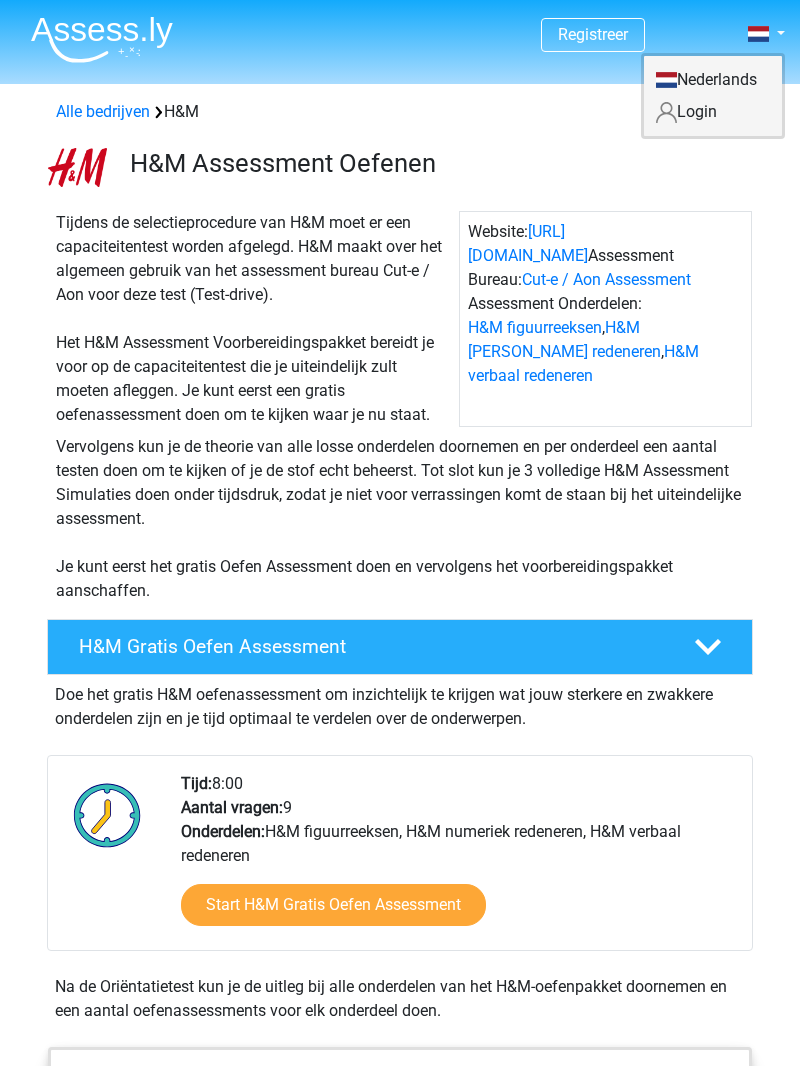 click at bounding box center (400, 3513) 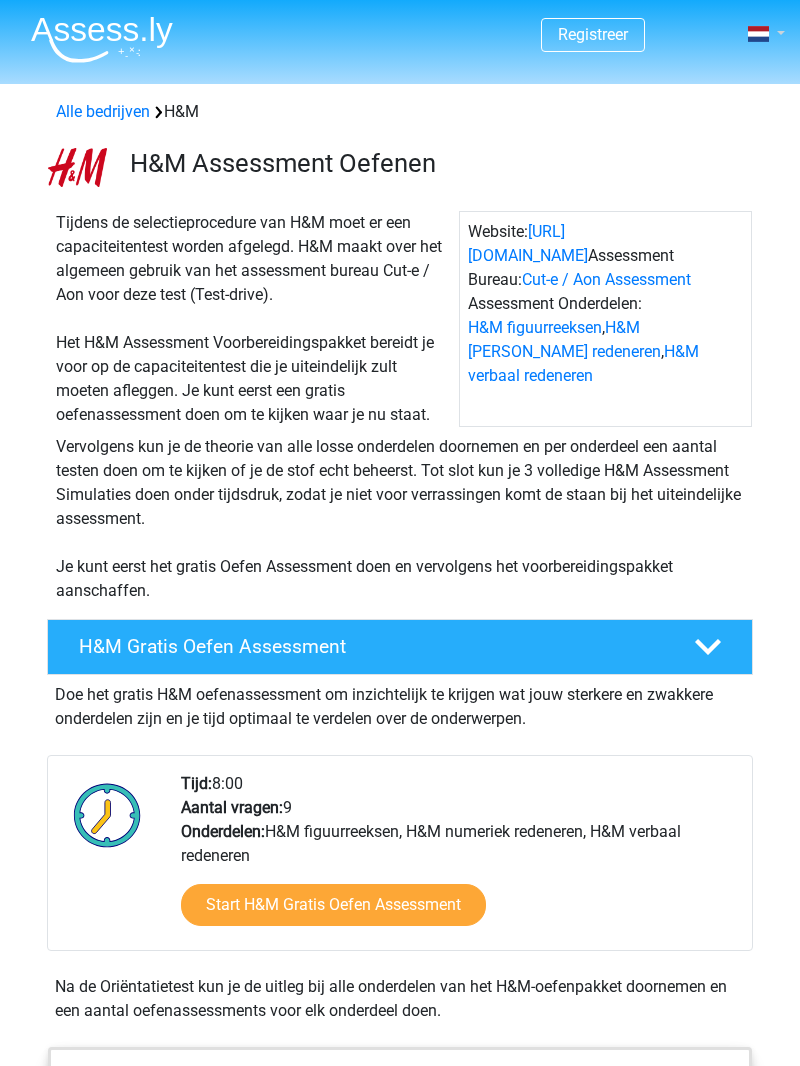 click at bounding box center [765, 34] 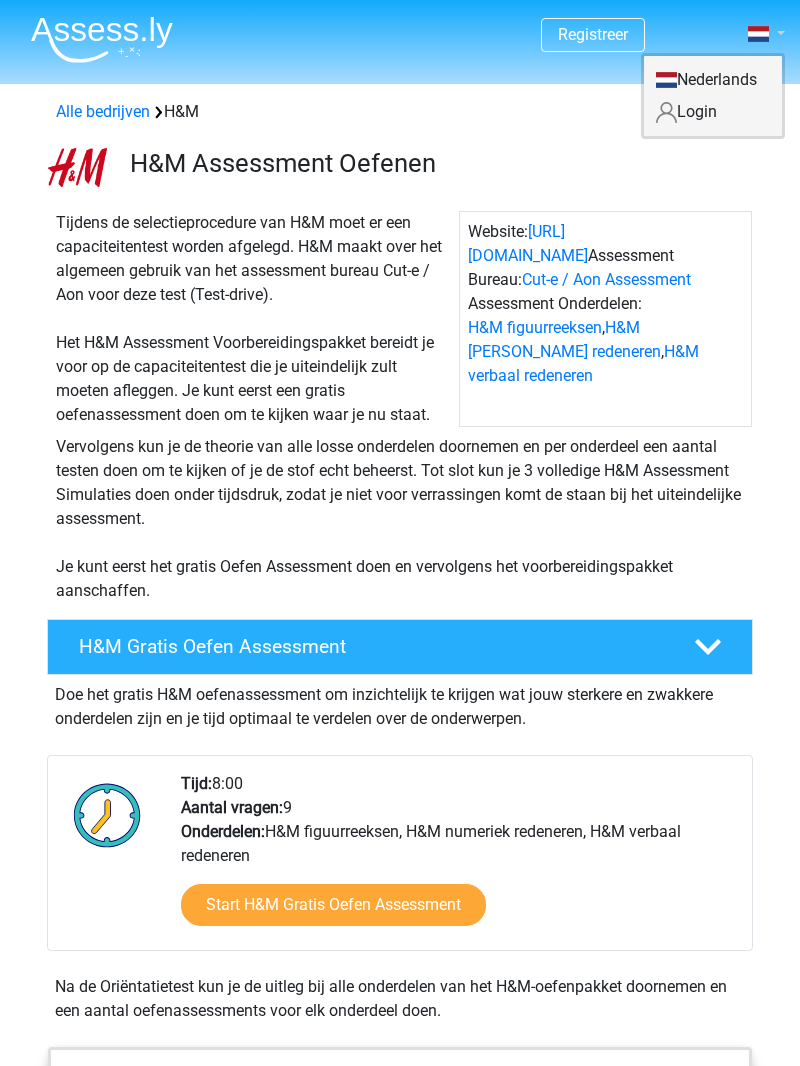 scroll, scrollTop: 39, scrollLeft: 0, axis: vertical 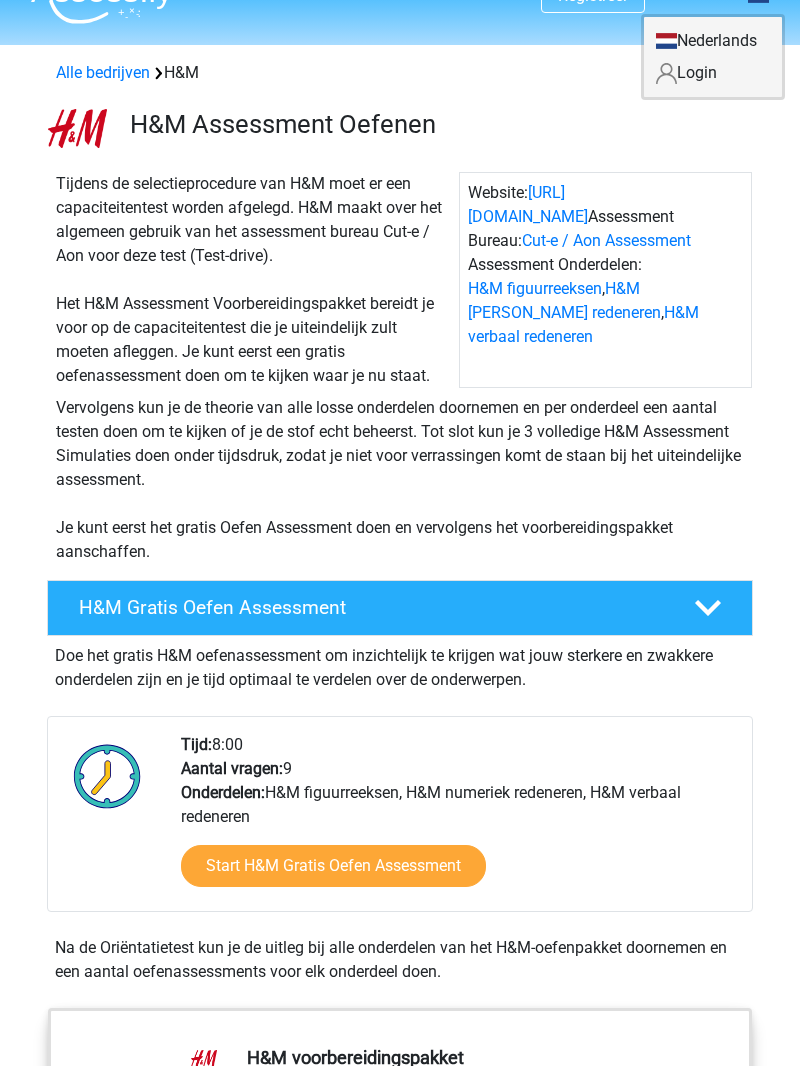 click on "Website:  https://www2.hm.com/nl_nl/index.html
Assessment Bureau:  Cut-e / Aon Assessment
Assessment Onderdelen:
H&M figuurreeksen ,
H&M numeriek redeneren ,
H&M verbaal redeneren" at bounding box center (605, 280) 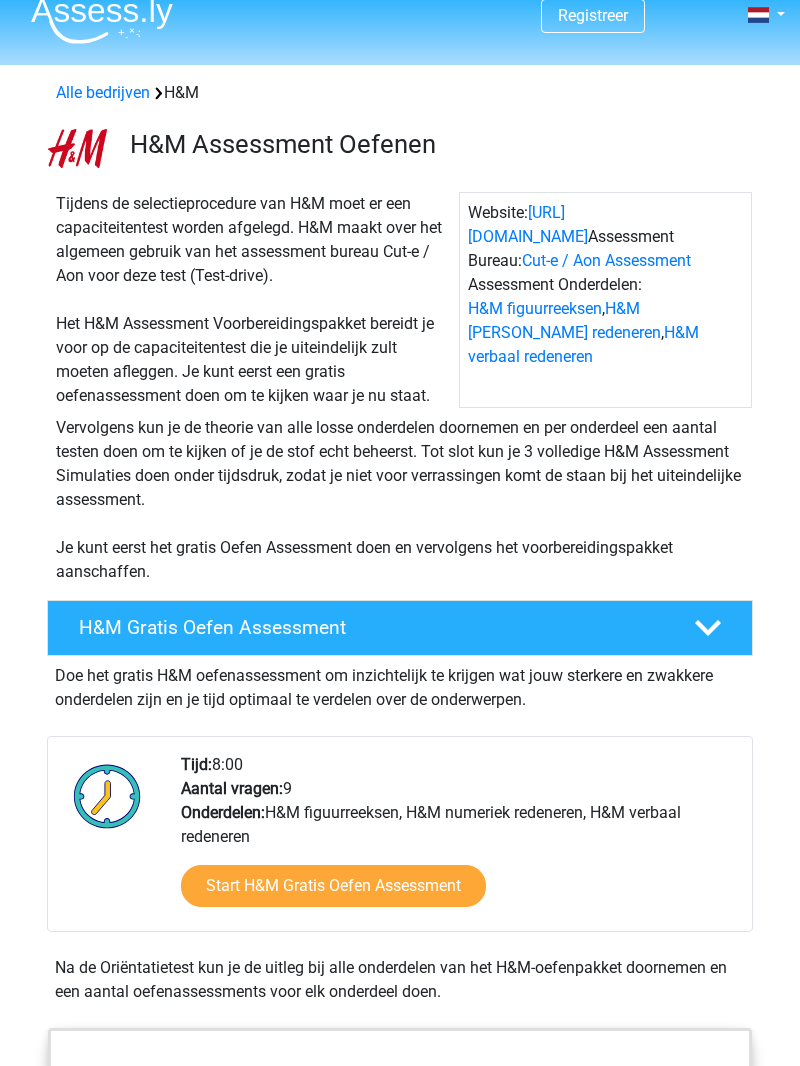 scroll, scrollTop: 0, scrollLeft: 0, axis: both 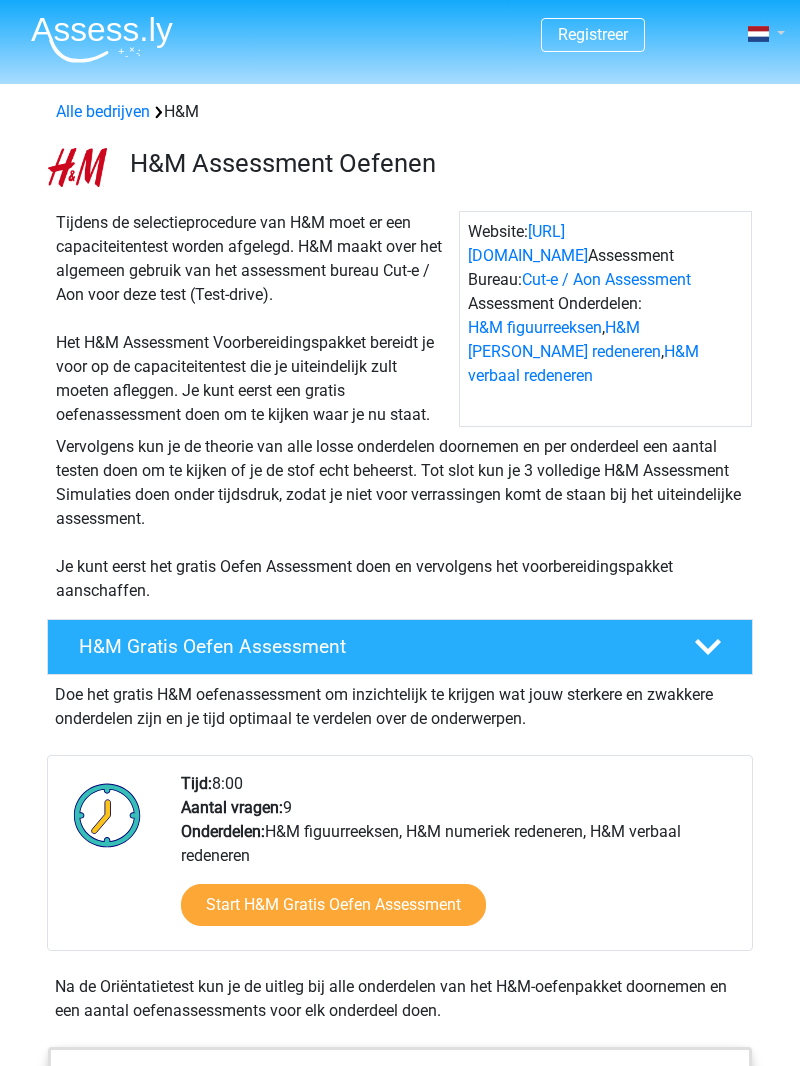 click at bounding box center (765, 34) 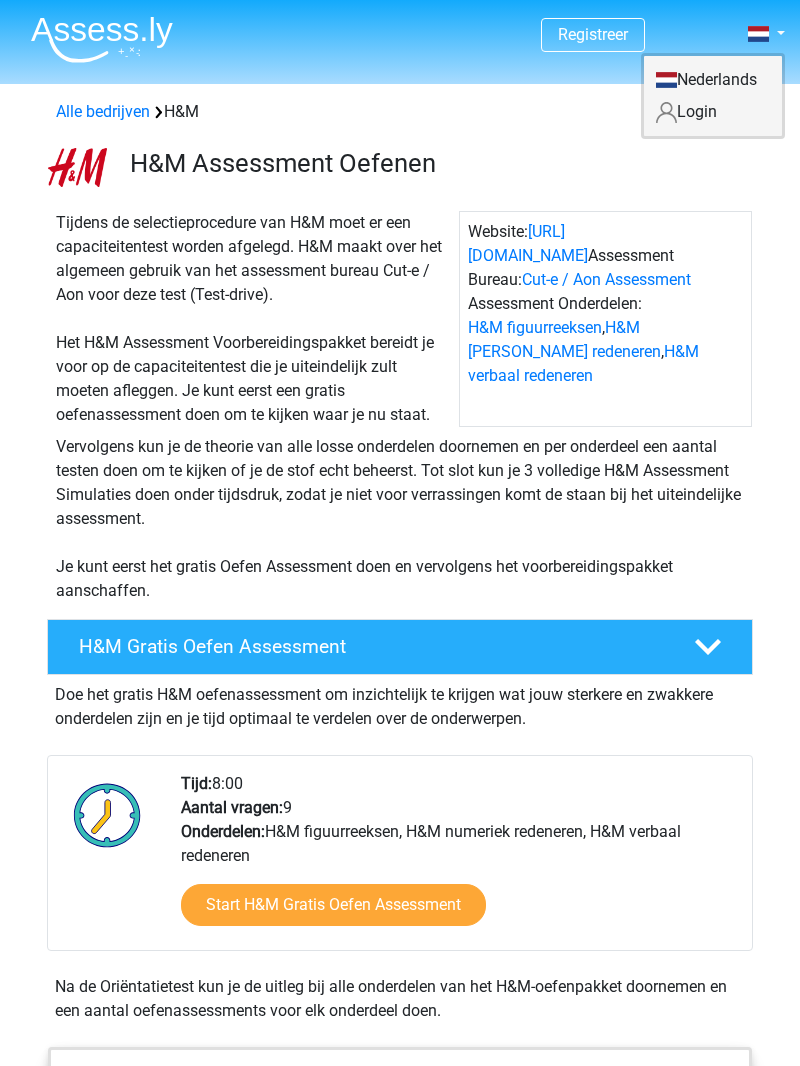 click on "Nederlands" at bounding box center [713, 80] 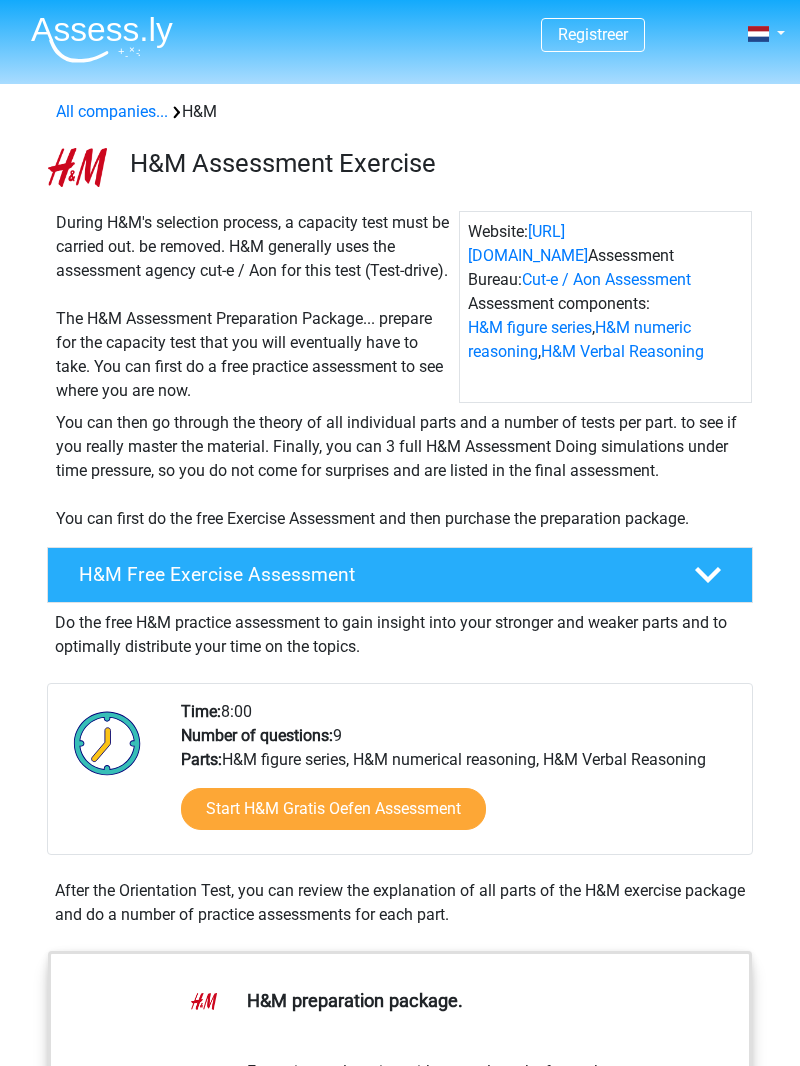 click on "H&M Free Exercise Assessment" at bounding box center (400, 575) 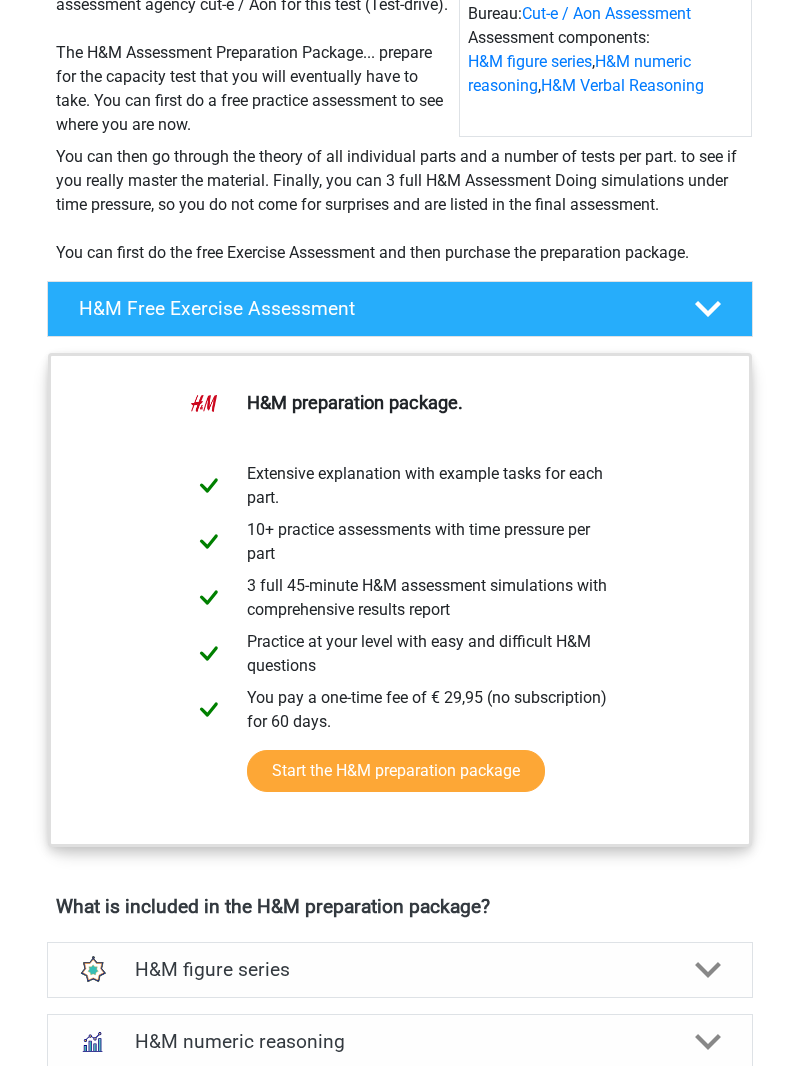 scroll, scrollTop: 267, scrollLeft: 0, axis: vertical 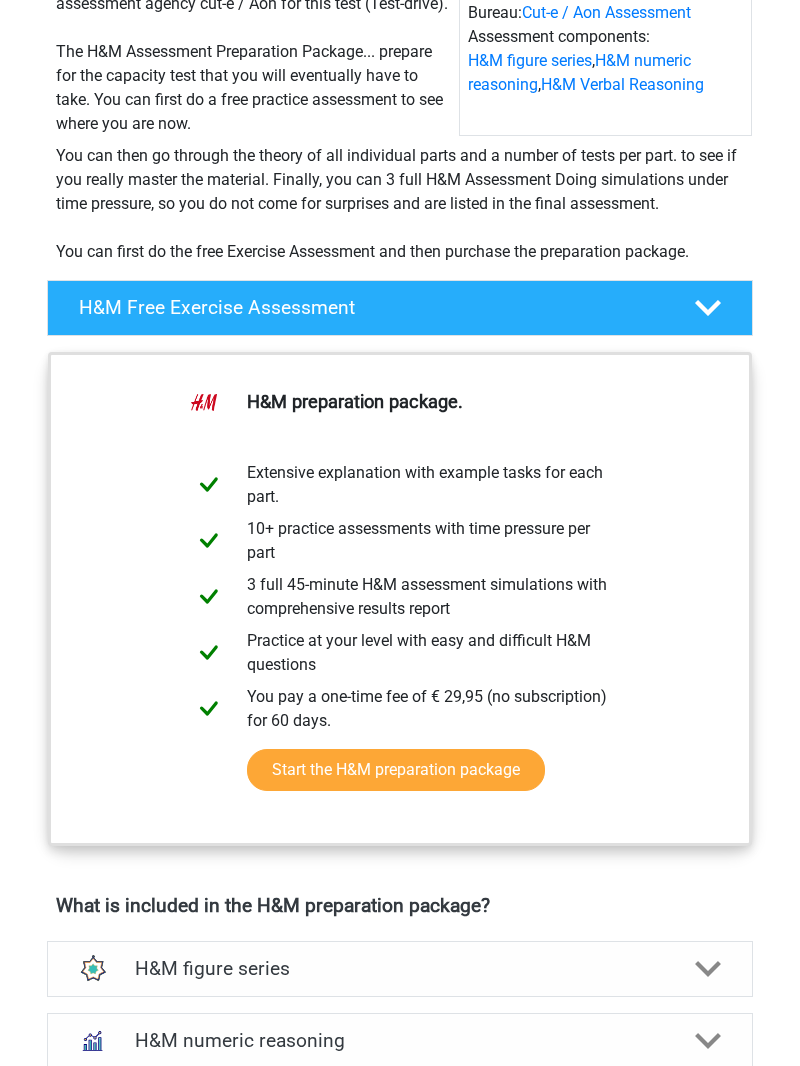click at bounding box center (708, 1041) 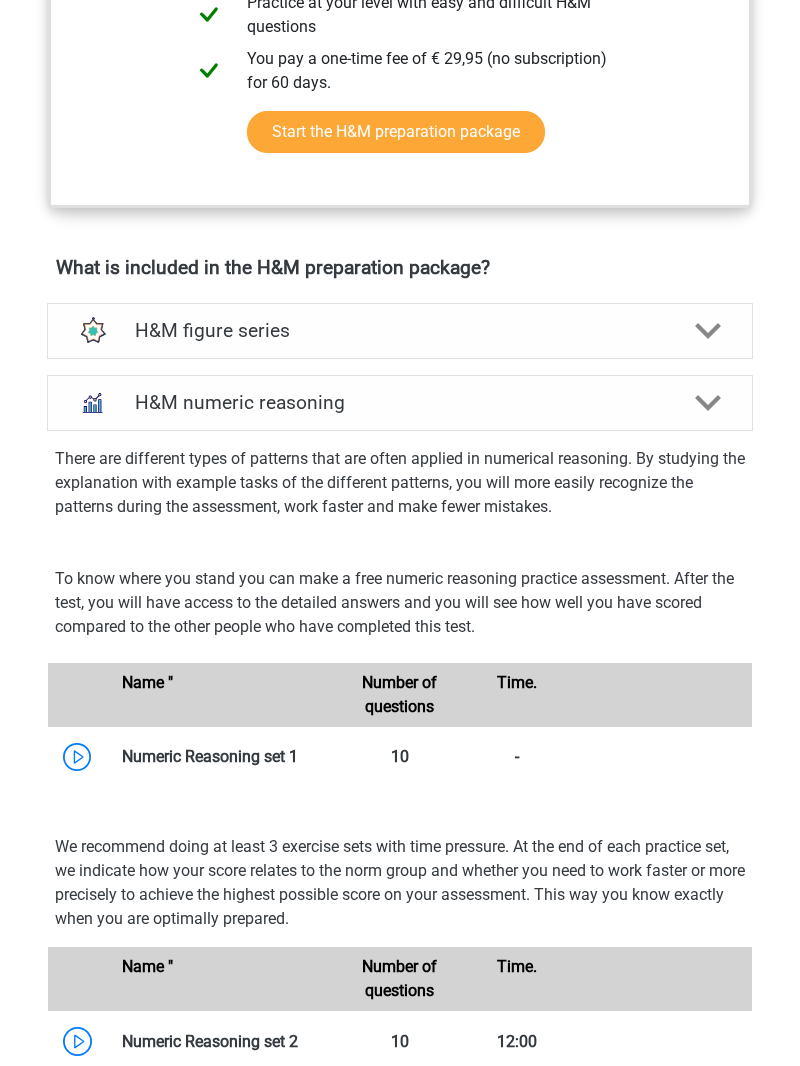 scroll, scrollTop: 906, scrollLeft: 0, axis: vertical 